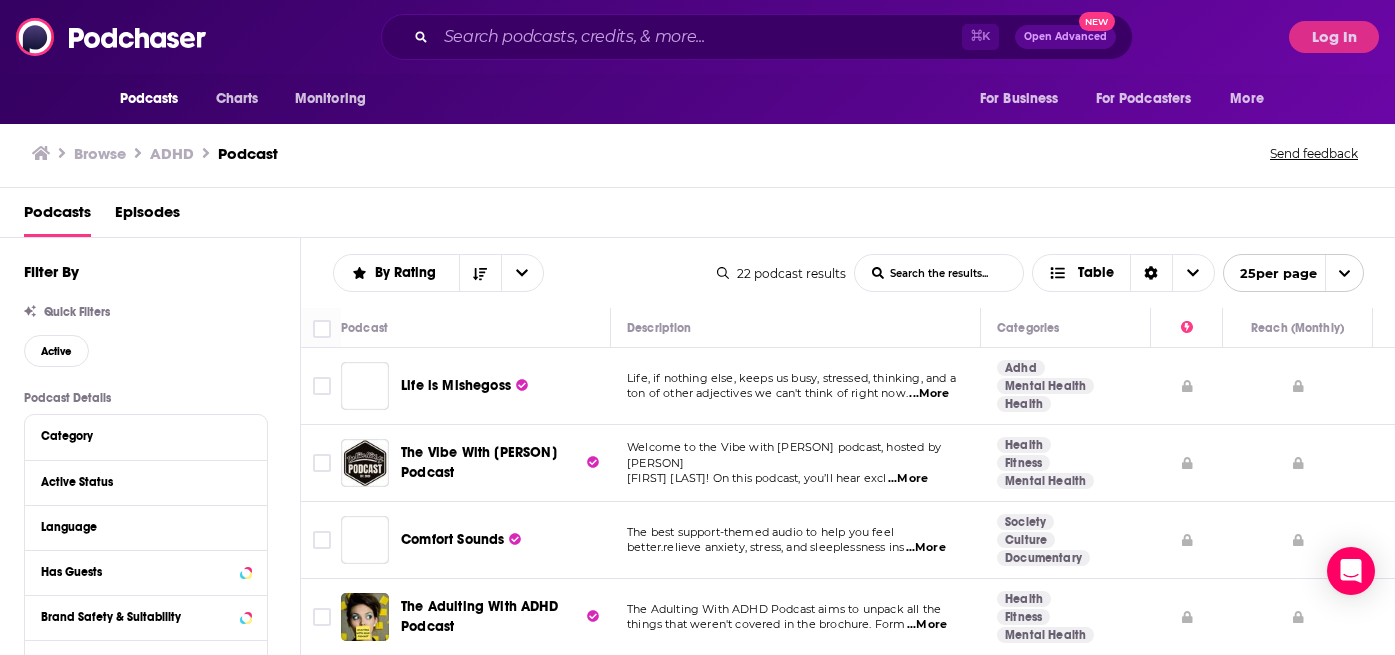 scroll, scrollTop: 0, scrollLeft: 0, axis: both 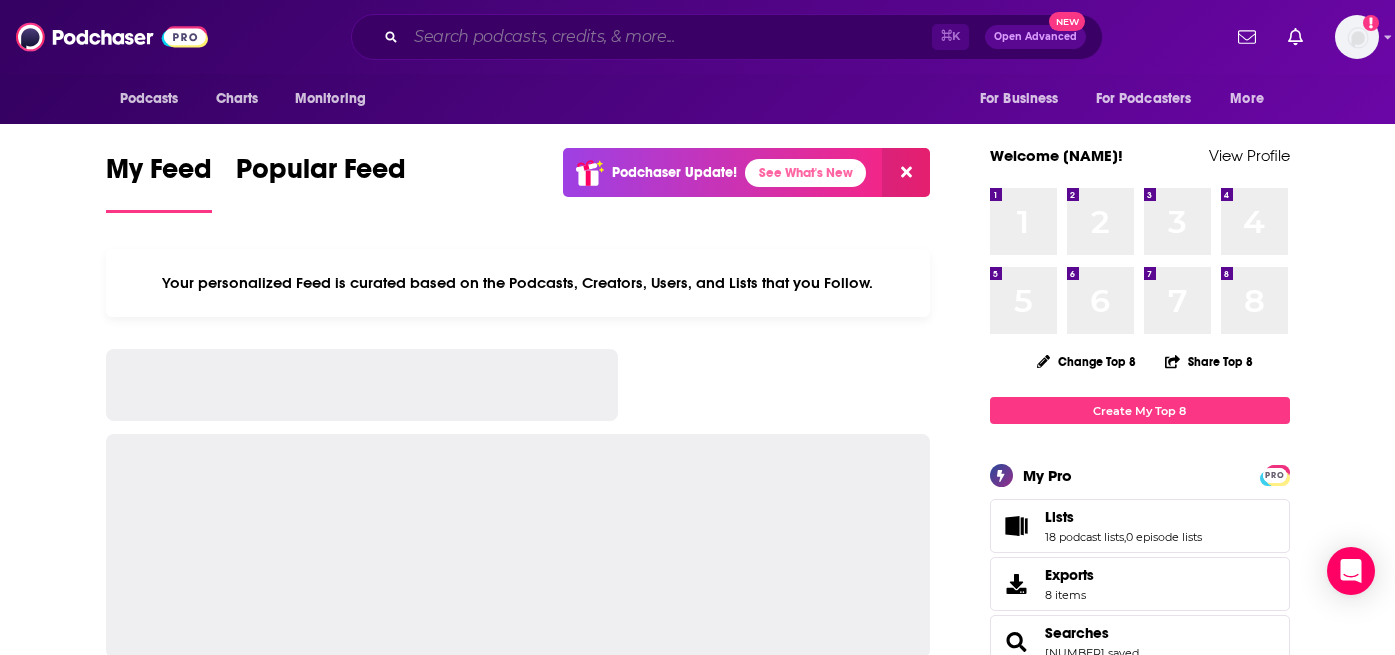 click at bounding box center [669, 37] 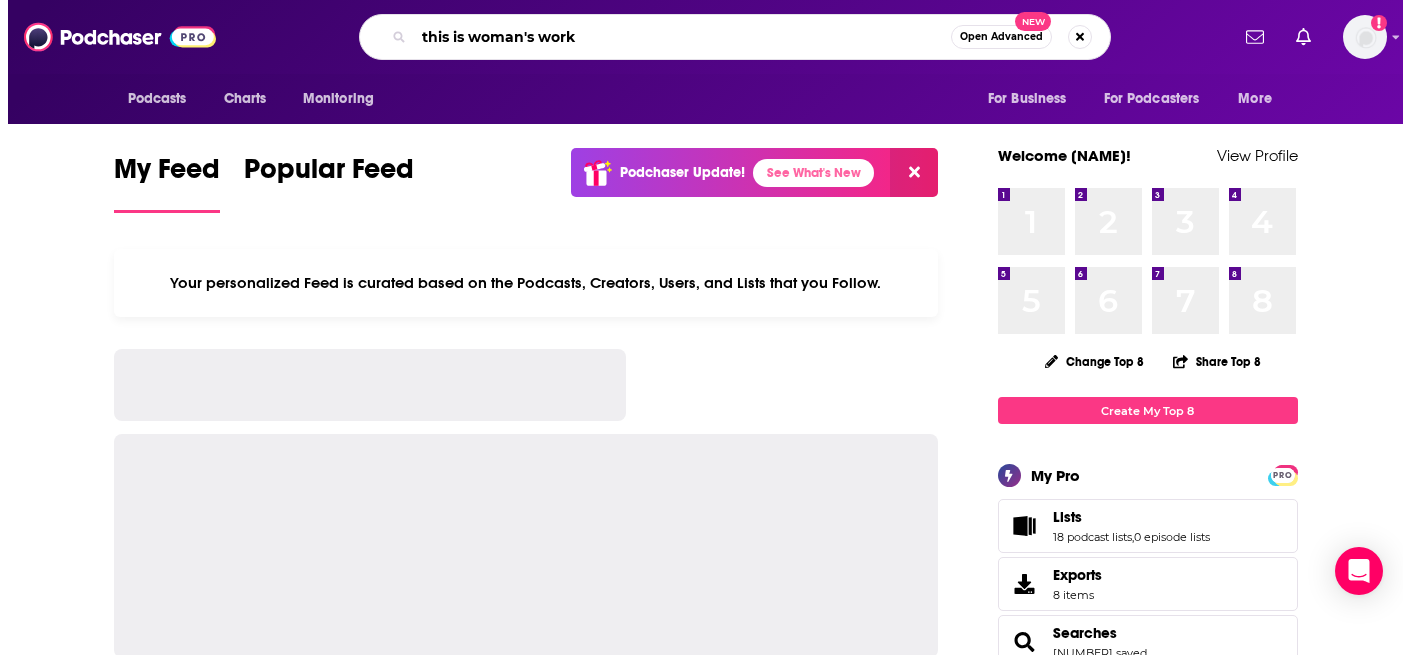 scroll, scrollTop: 0, scrollLeft: 57, axis: horizontal 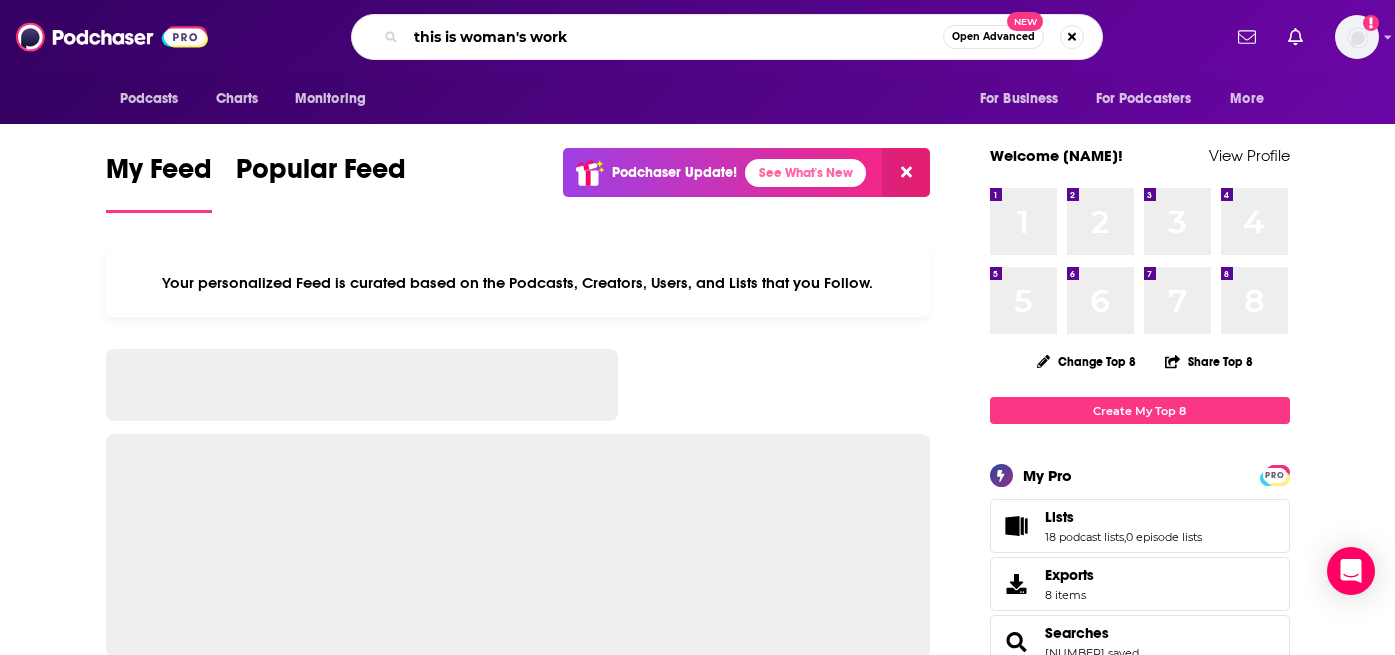 type on "this is woman's work" 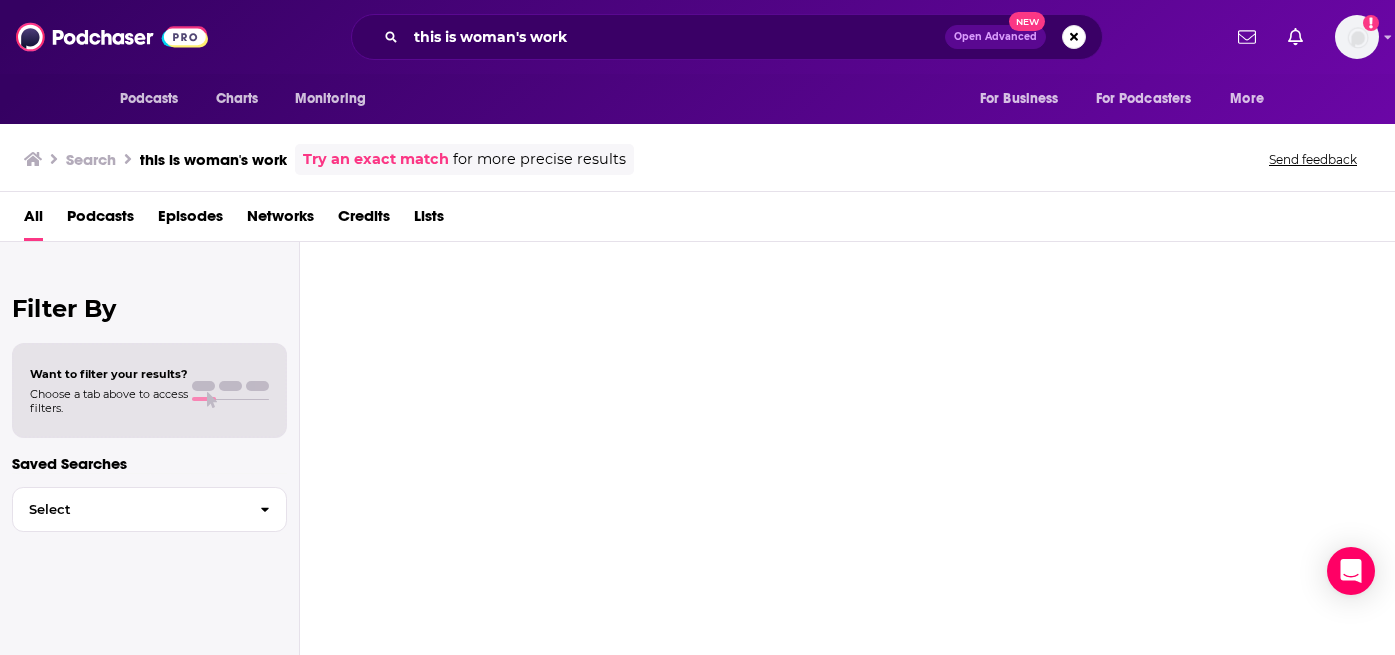 scroll, scrollTop: 0, scrollLeft: 0, axis: both 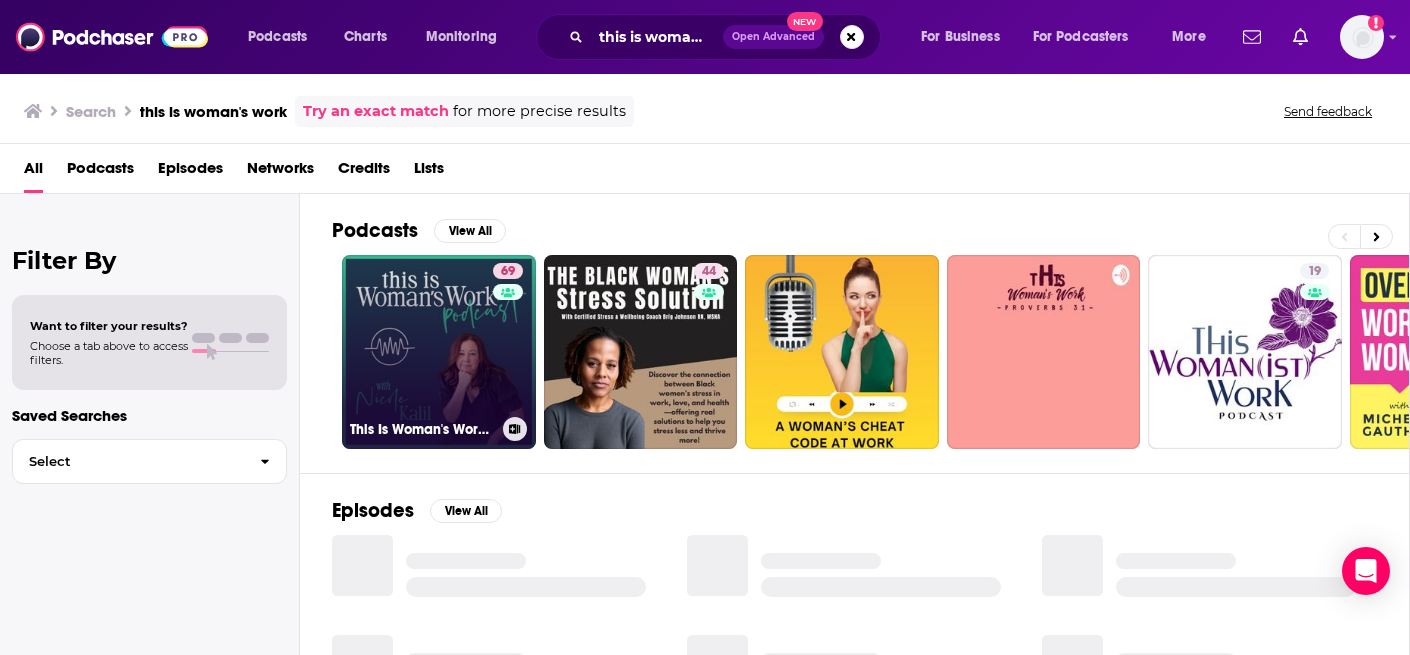 click on "69 This Is Woman's Work with Nicole Kalil" at bounding box center [439, 352] 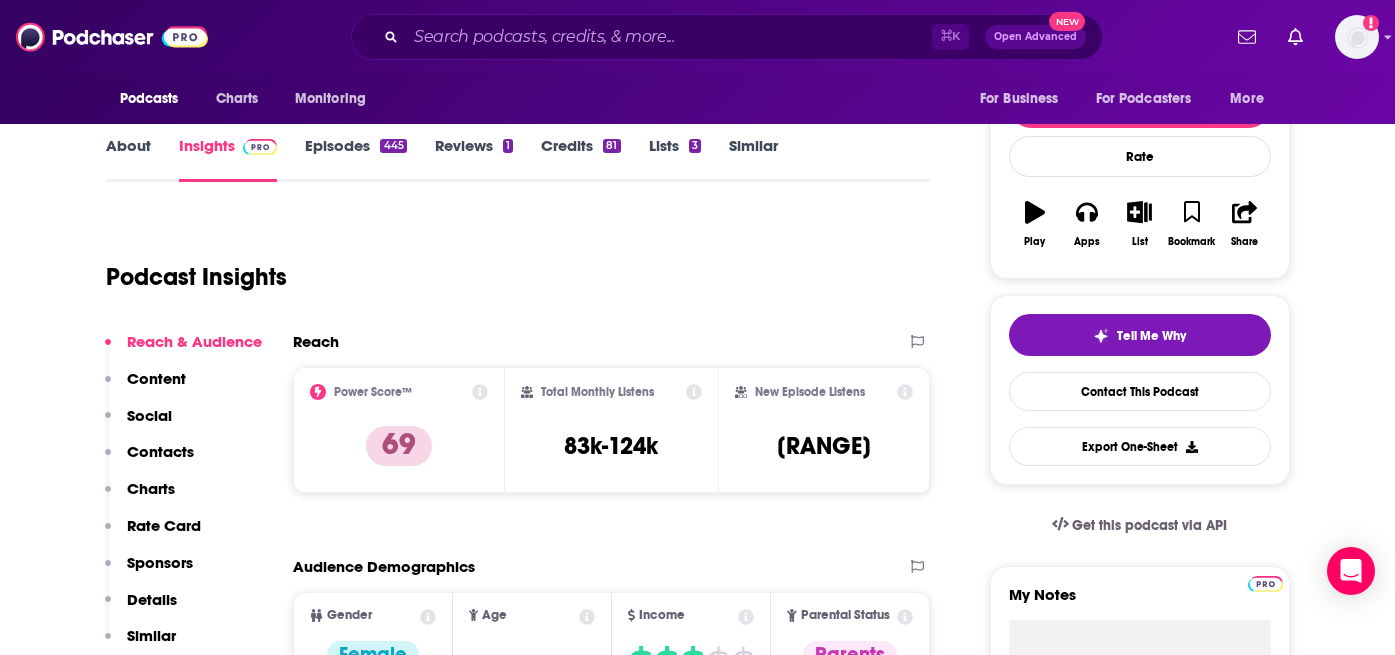 scroll, scrollTop: 257, scrollLeft: 0, axis: vertical 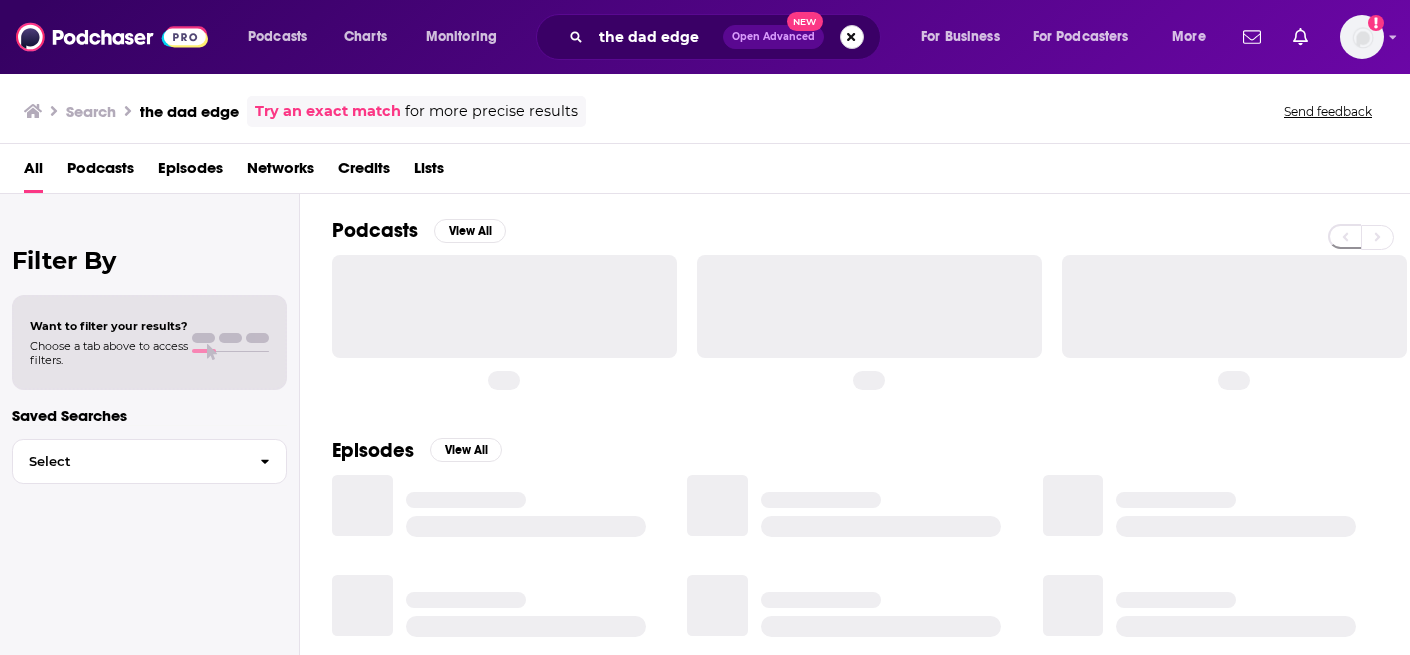 click at bounding box center [852, 37] 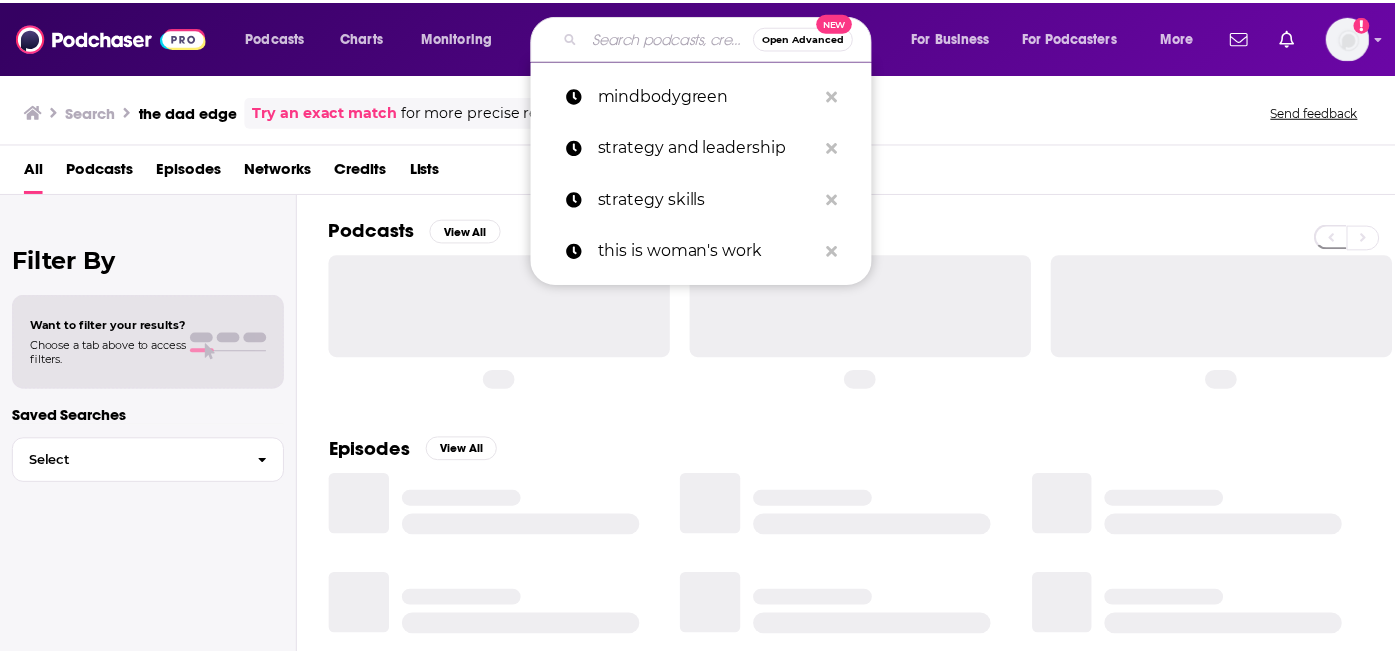 scroll, scrollTop: 0, scrollLeft: 0, axis: both 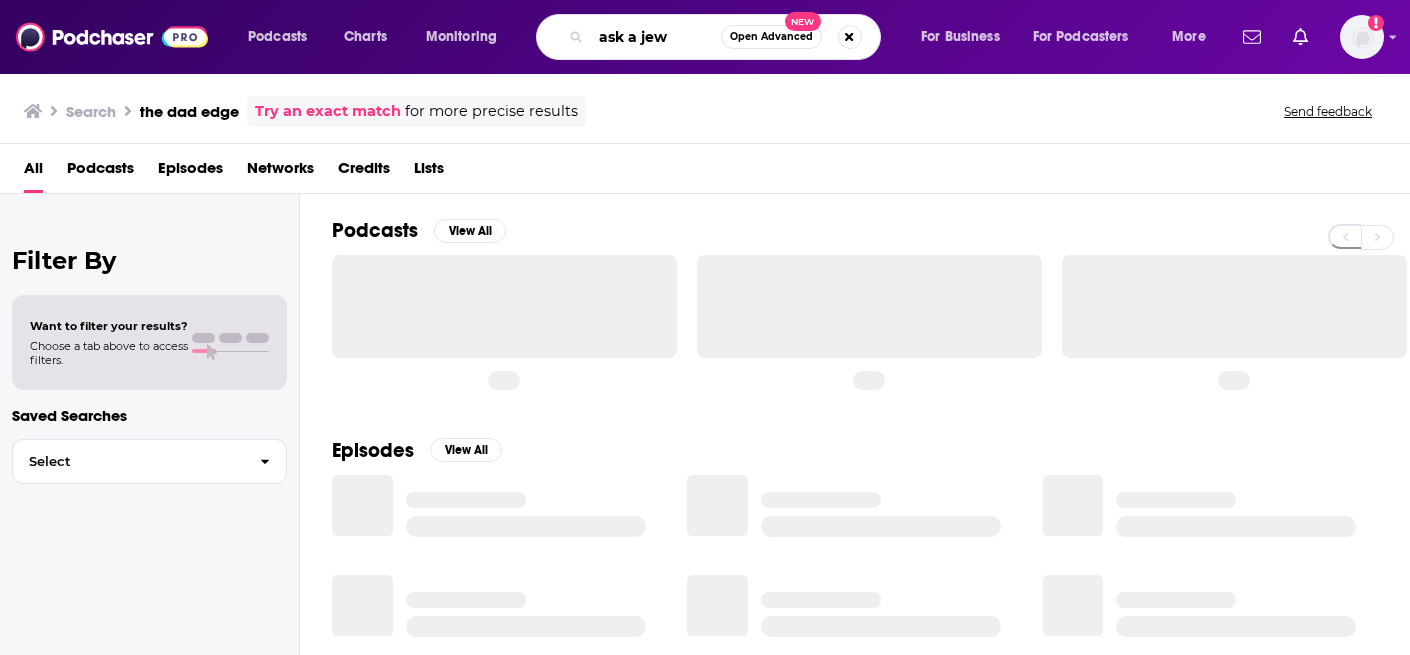 type on "ask a jew" 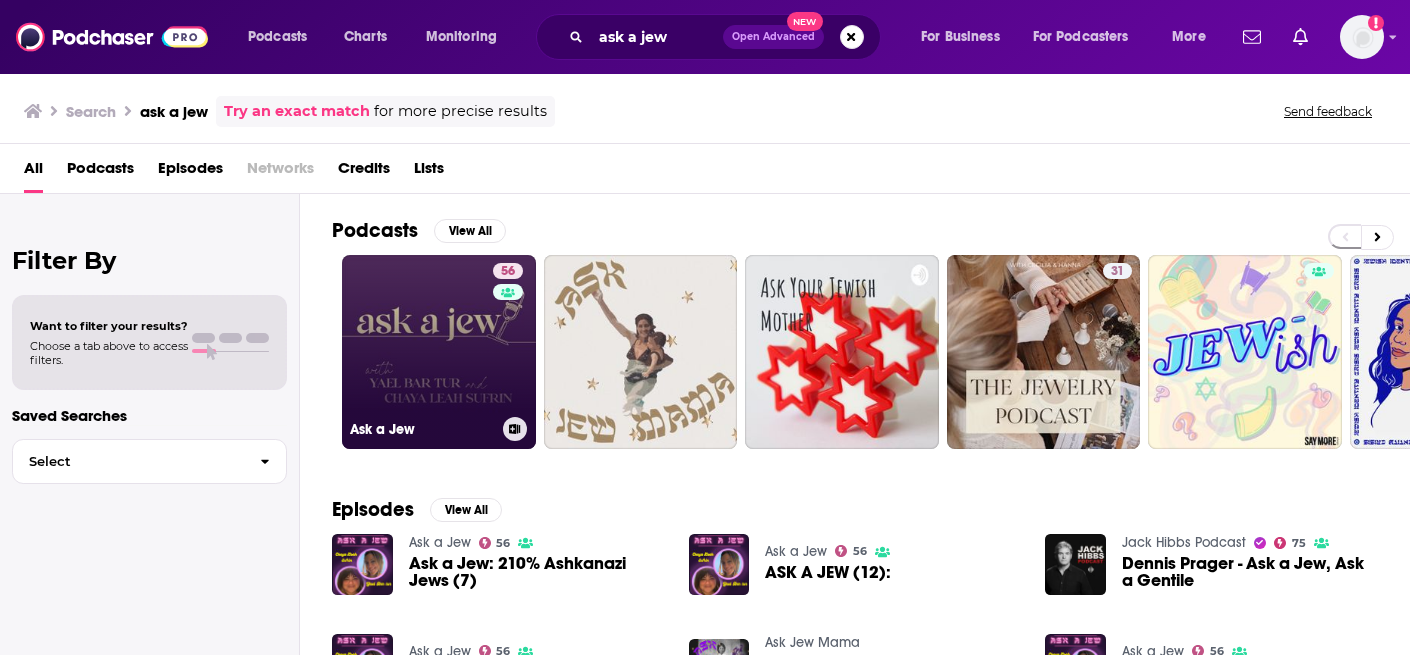click on "56 Ask a Jew" at bounding box center [439, 352] 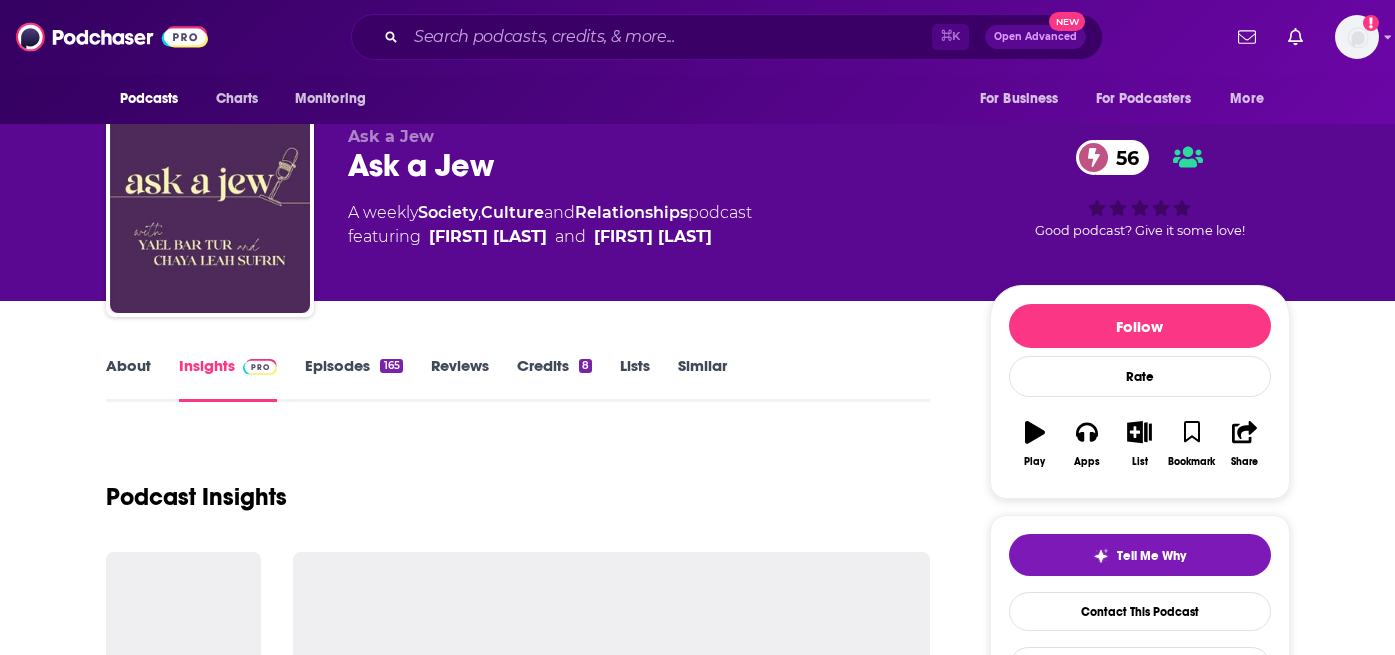 scroll, scrollTop: 142, scrollLeft: 0, axis: vertical 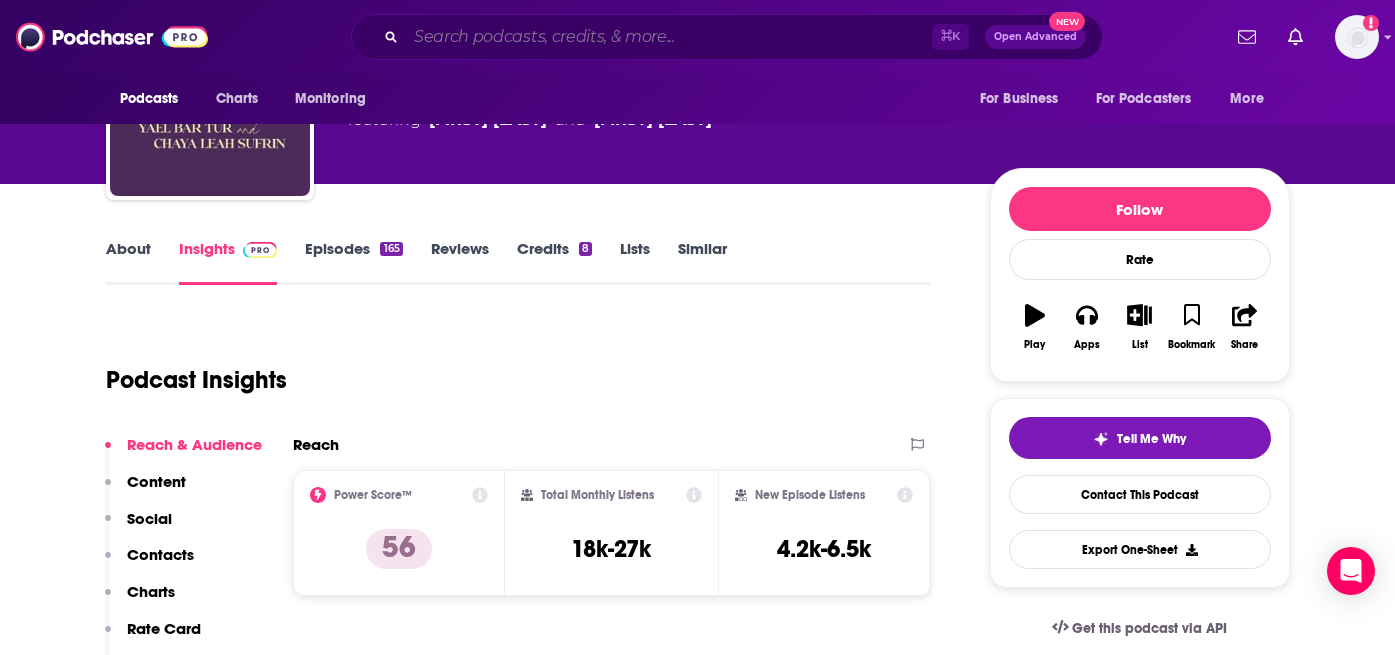 click at bounding box center [669, 37] 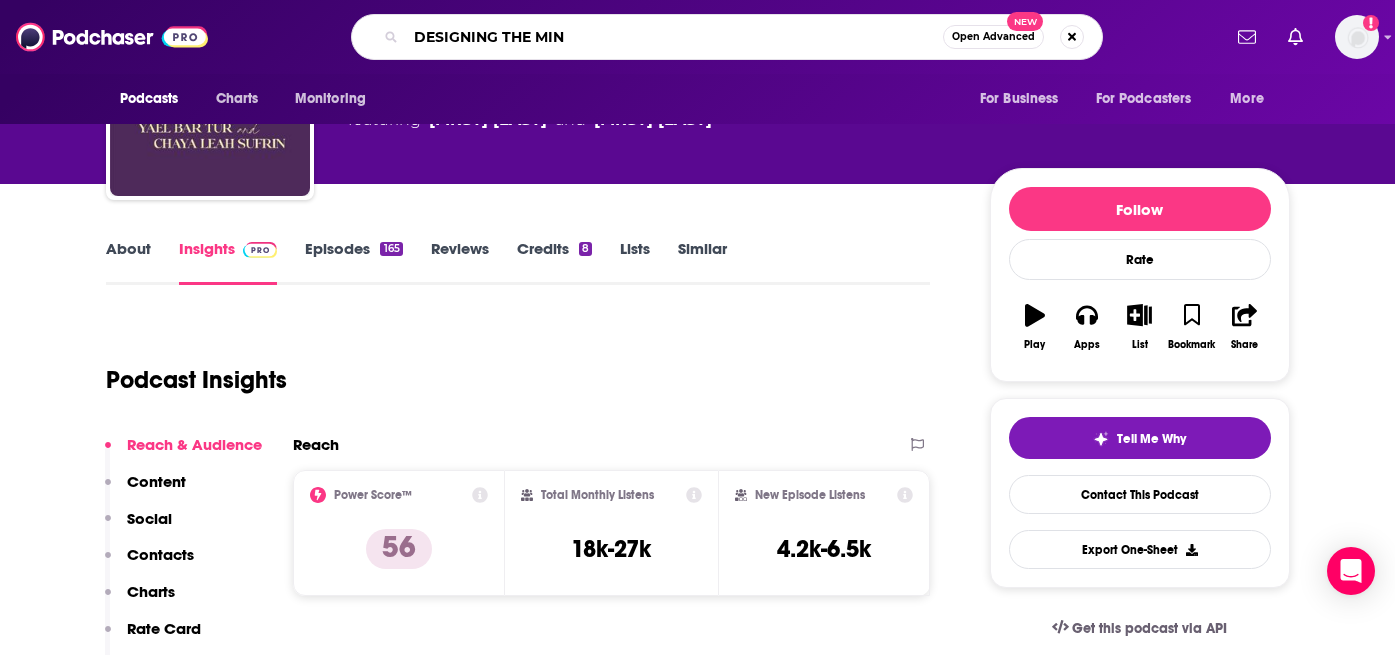 type on "DESIGNING THE MIND" 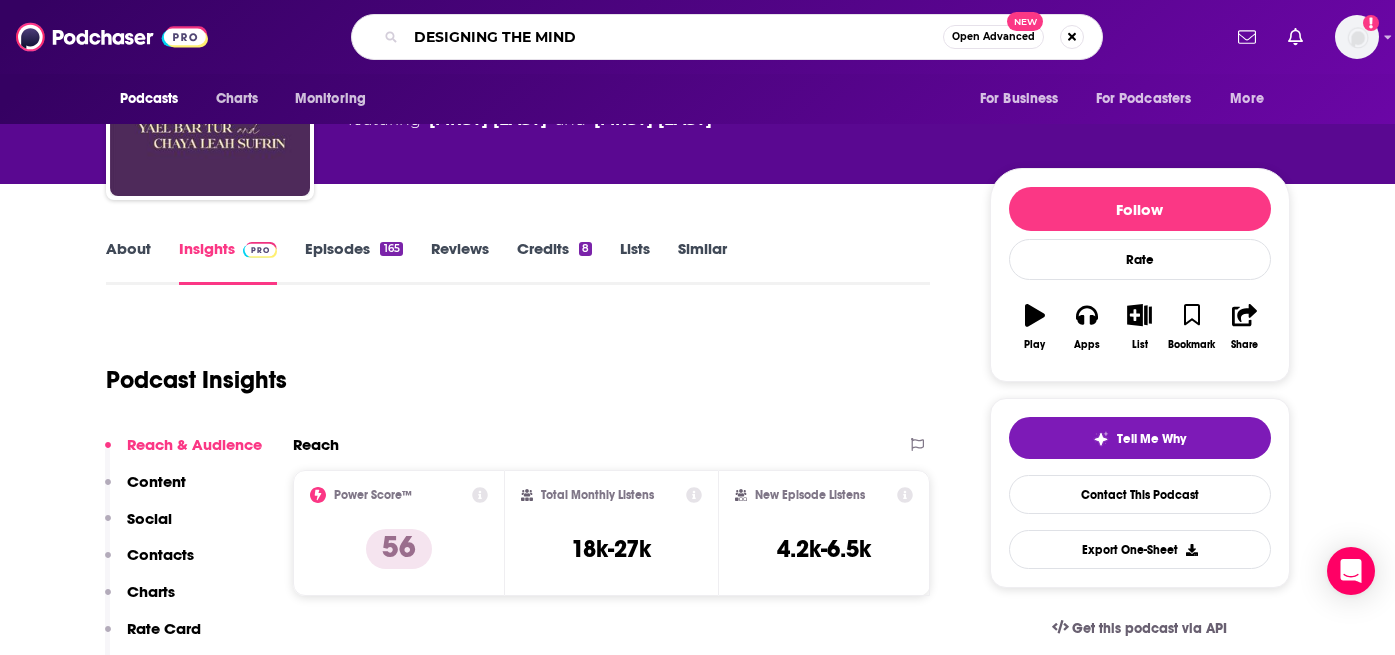 scroll, scrollTop: 0, scrollLeft: 64, axis: horizontal 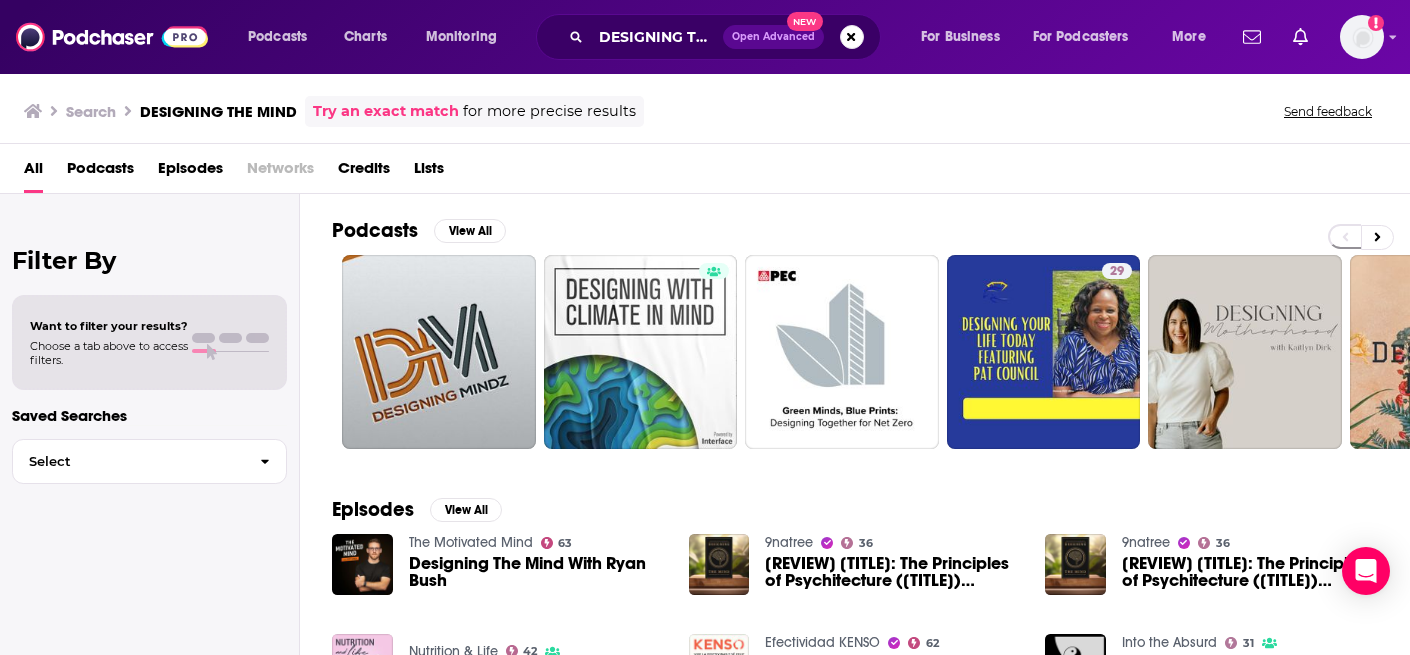 click on "Designing The Mind With Ryan Bush" at bounding box center (537, 572) 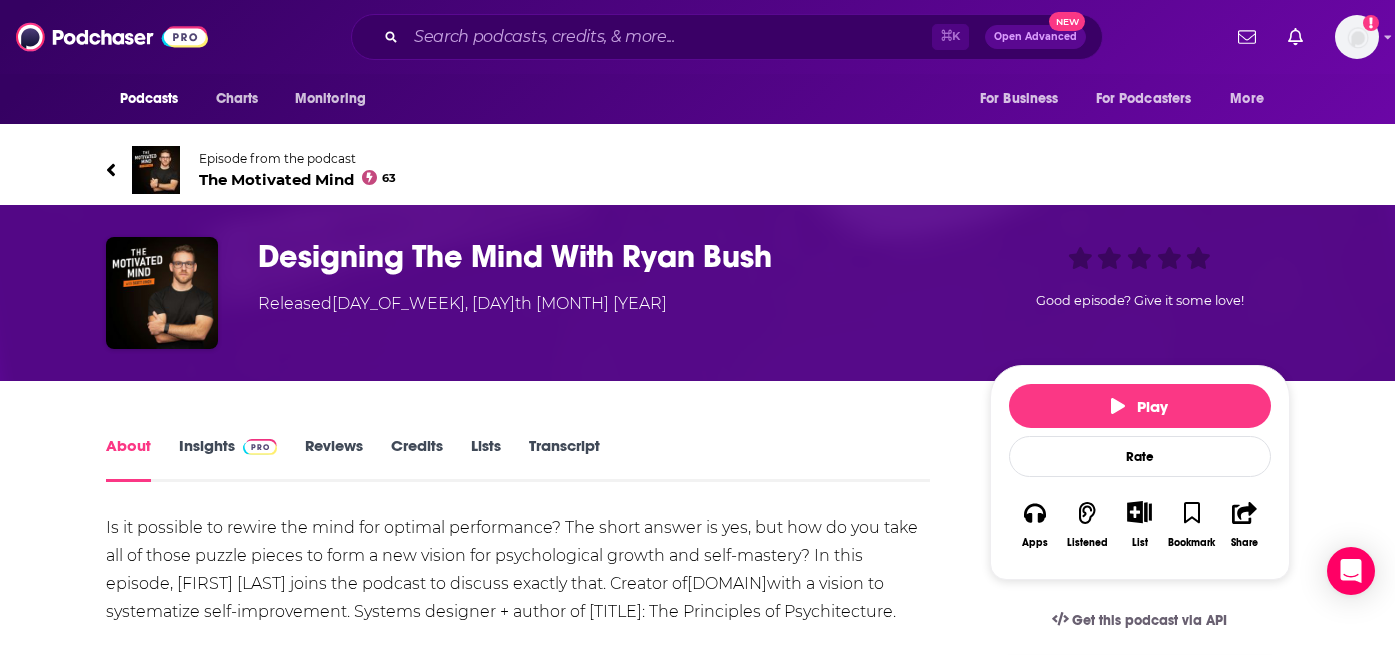 click on "Insights" at bounding box center [228, 459] 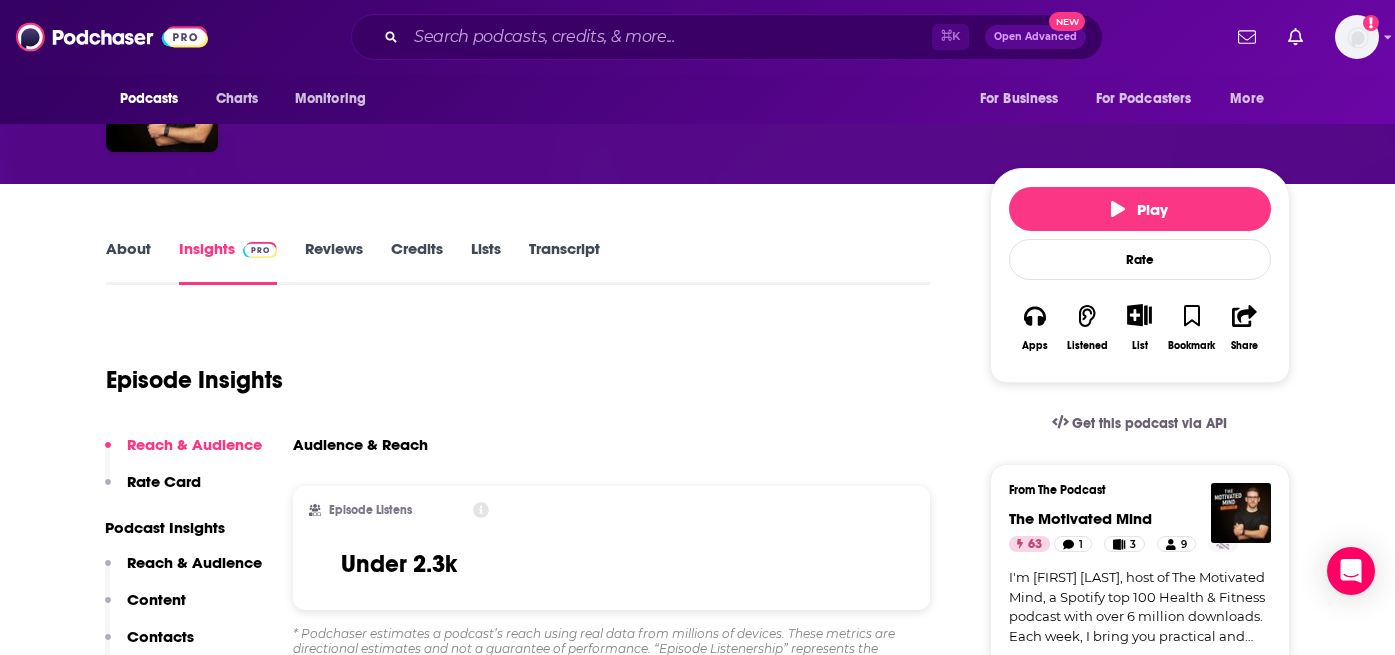 scroll, scrollTop: 0, scrollLeft: 0, axis: both 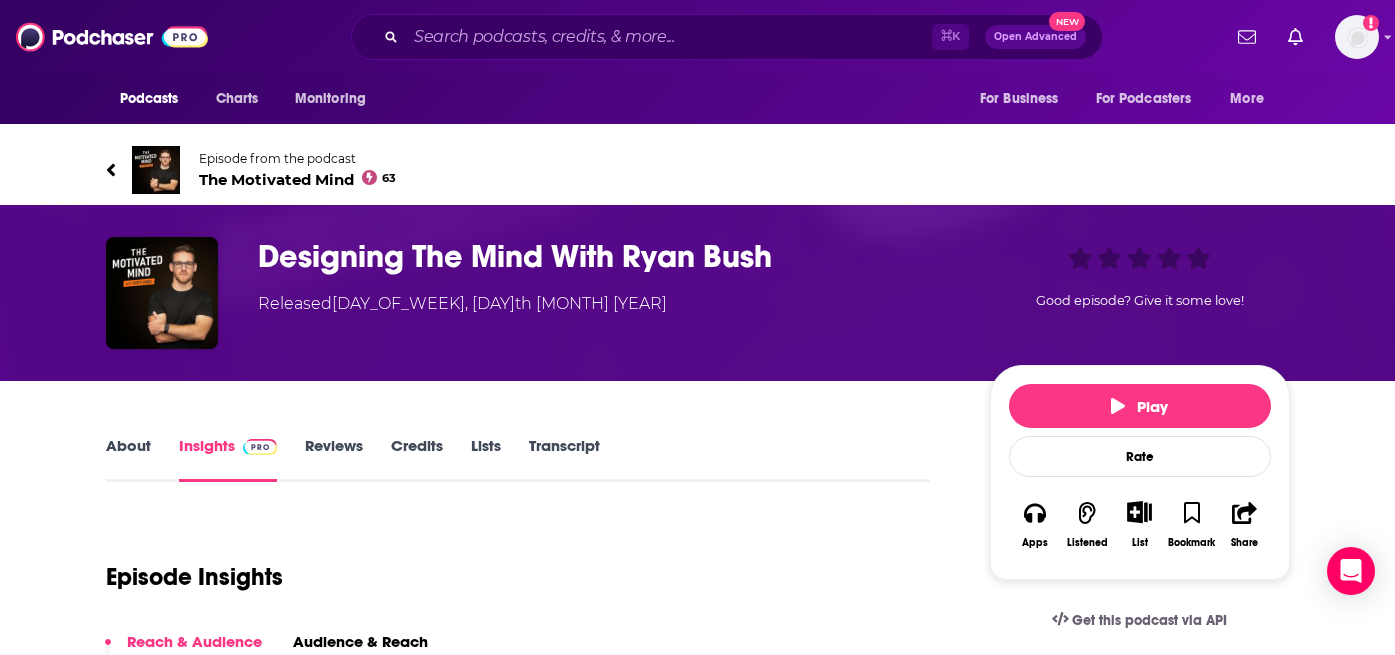 click on "The Motivated Mind 63" at bounding box center [298, 179] 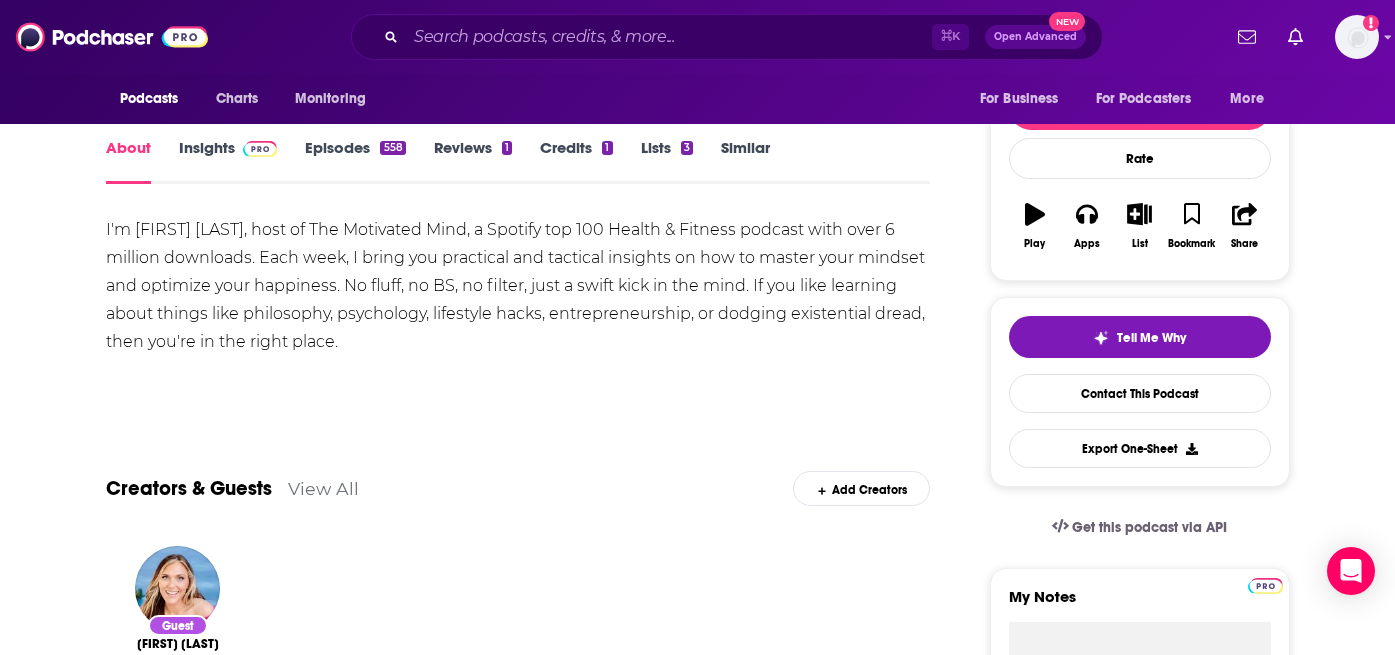scroll, scrollTop: 254, scrollLeft: 0, axis: vertical 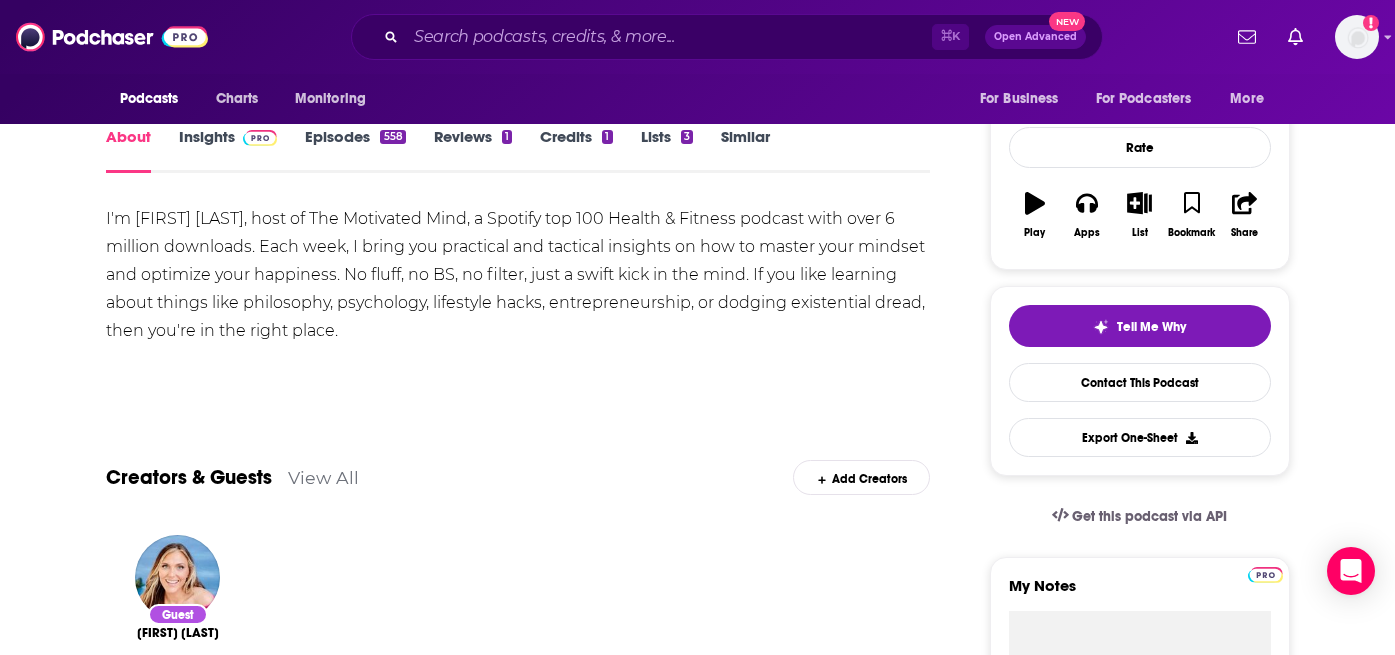 click on "Insights" at bounding box center [228, 150] 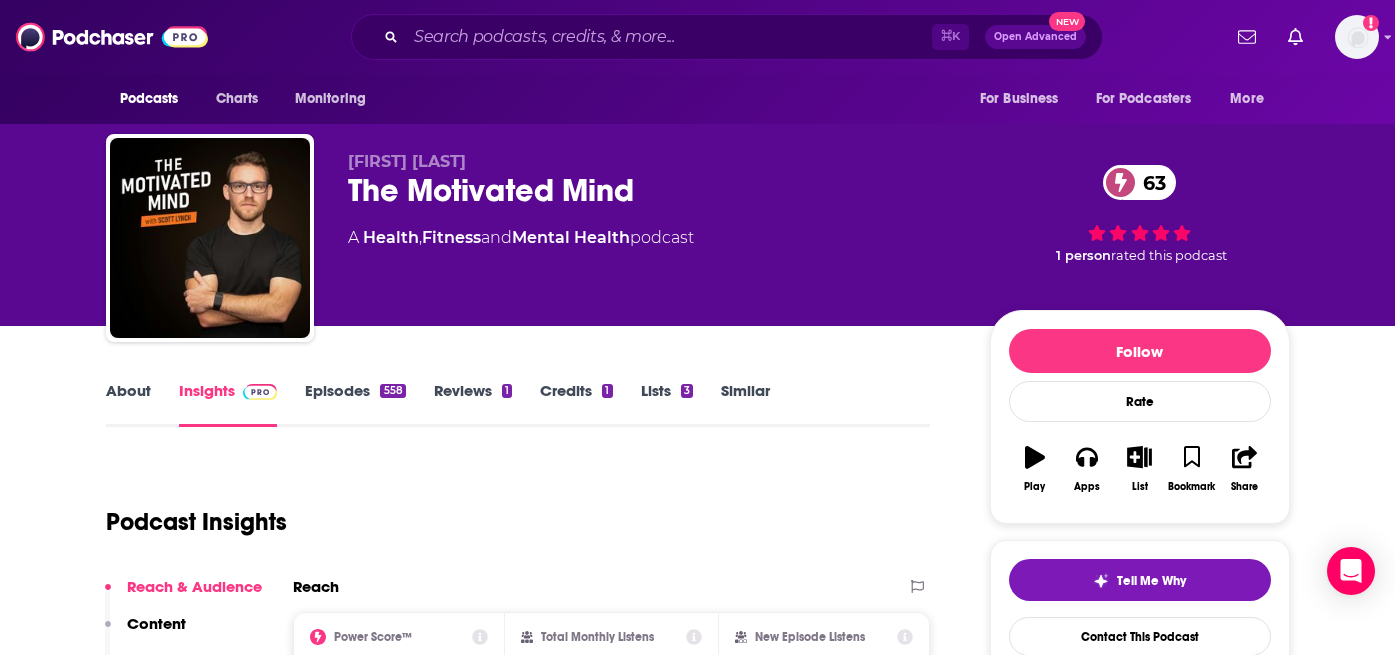 scroll, scrollTop: 228, scrollLeft: 0, axis: vertical 